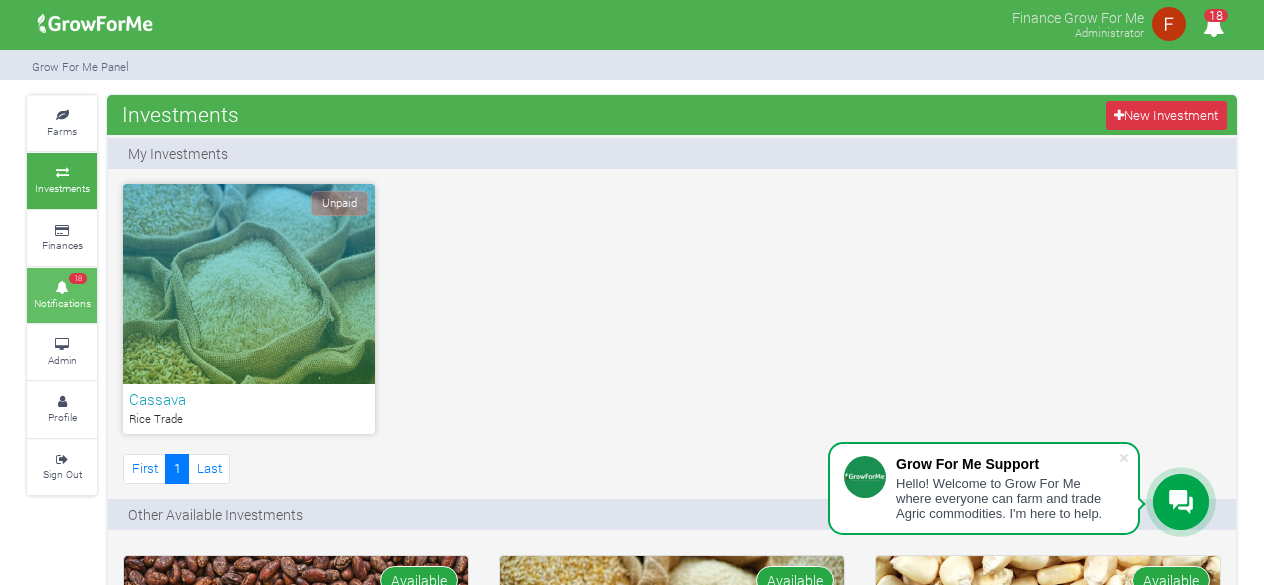 scroll, scrollTop: 0, scrollLeft: 0, axis: both 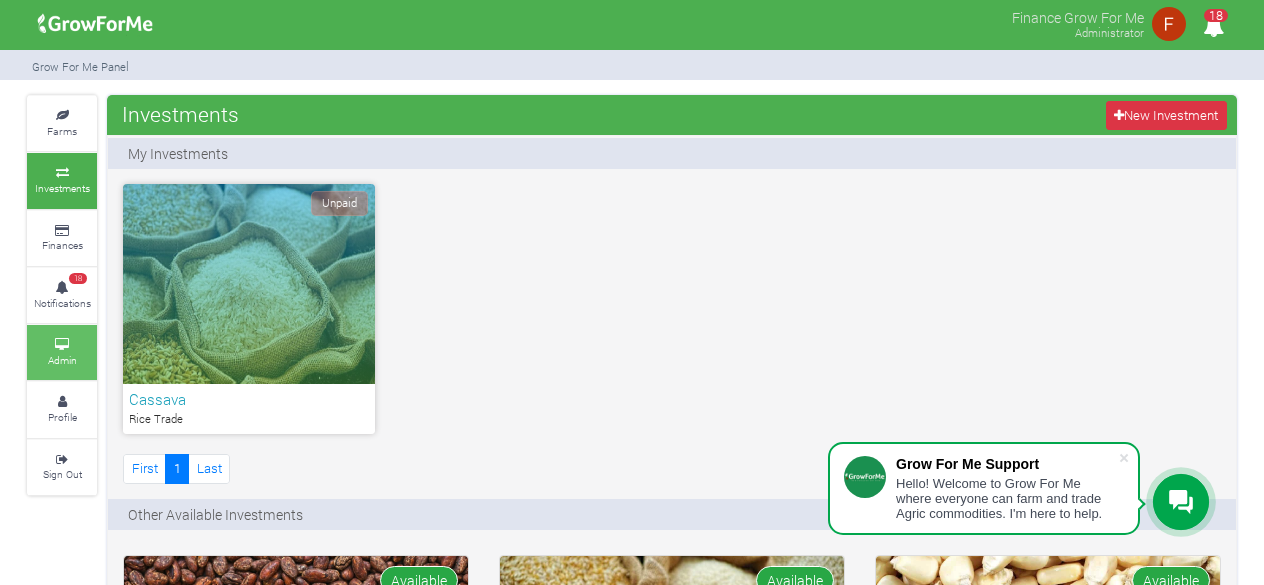 click on "Admin" at bounding box center [62, 352] 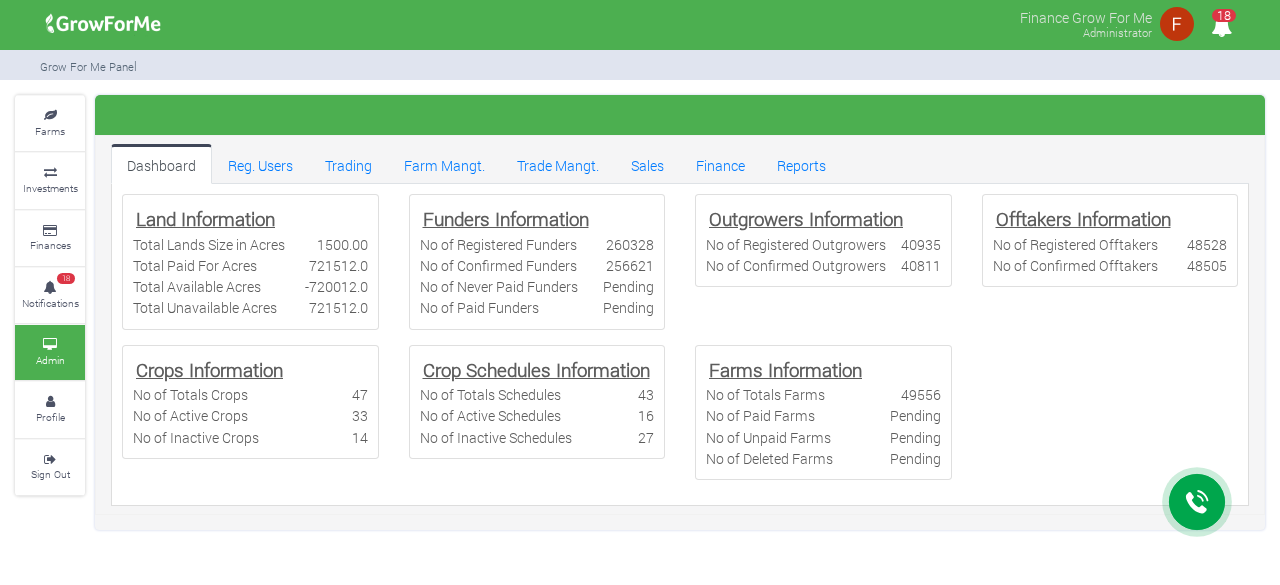 scroll, scrollTop: 0, scrollLeft: 0, axis: both 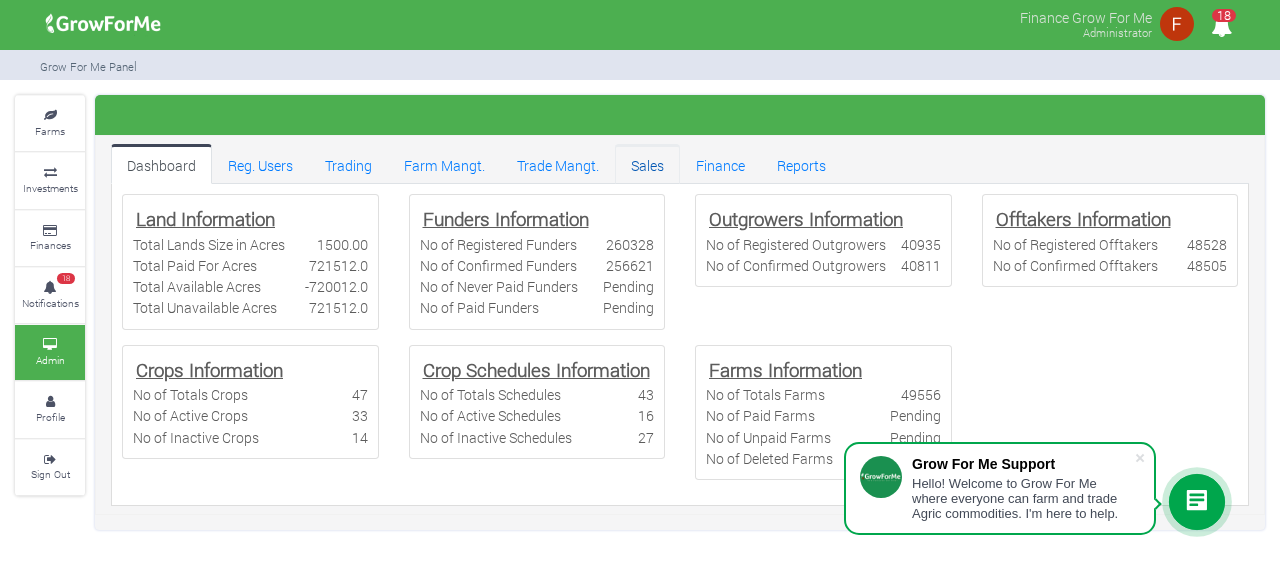 click on "Sales" at bounding box center [647, 164] 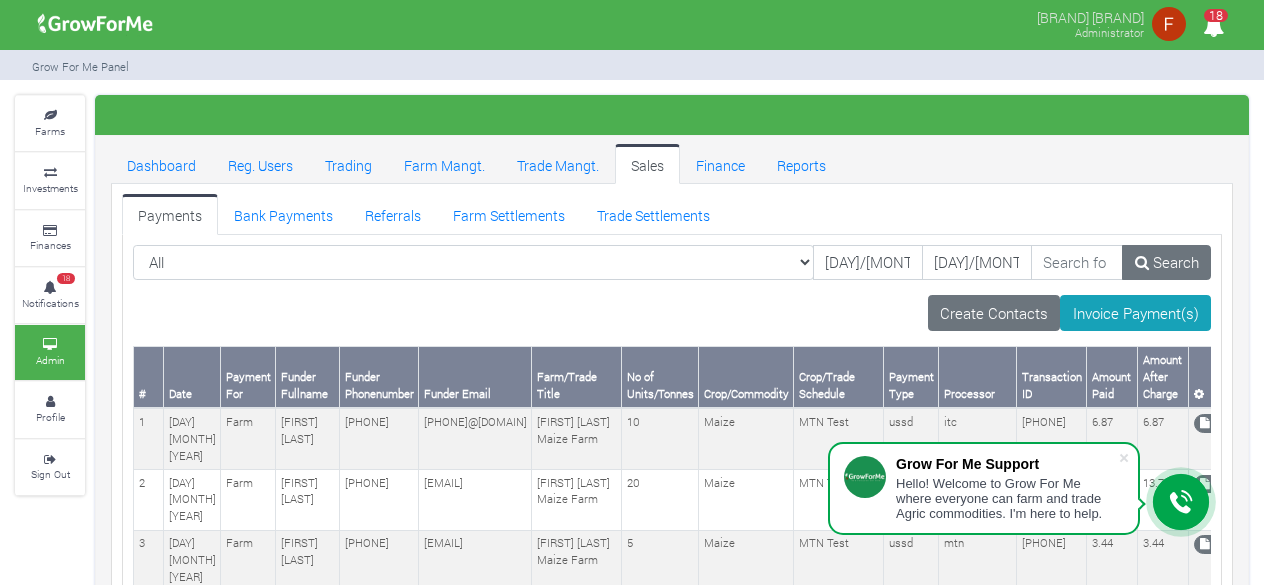 scroll, scrollTop: 0, scrollLeft: 0, axis: both 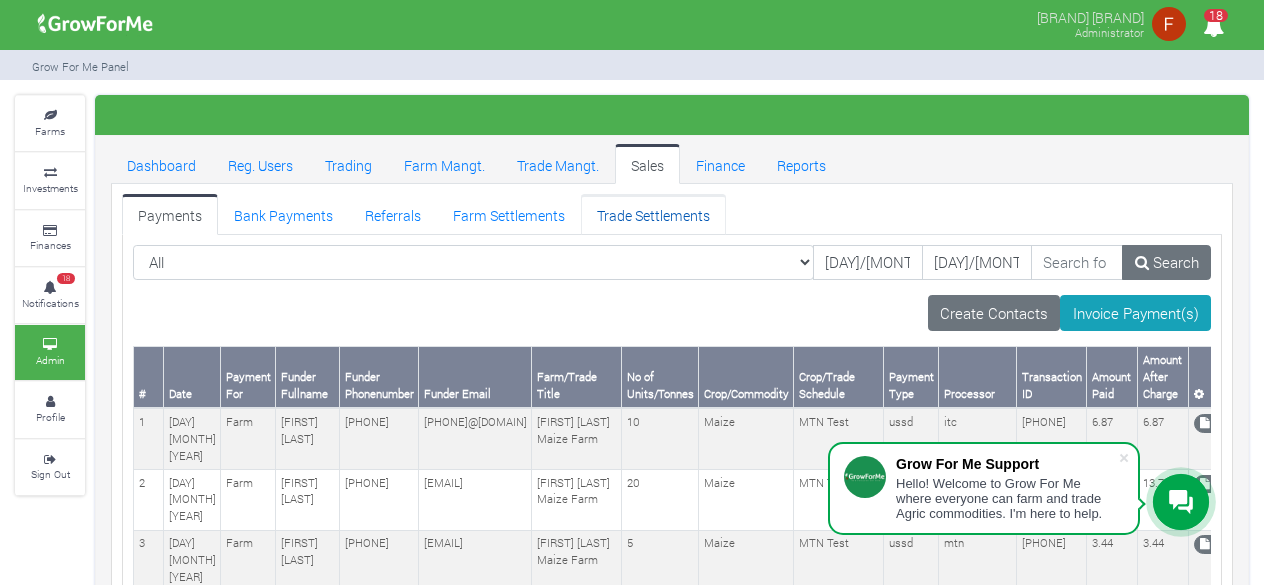 click on "Trade Settlements" at bounding box center (653, 214) 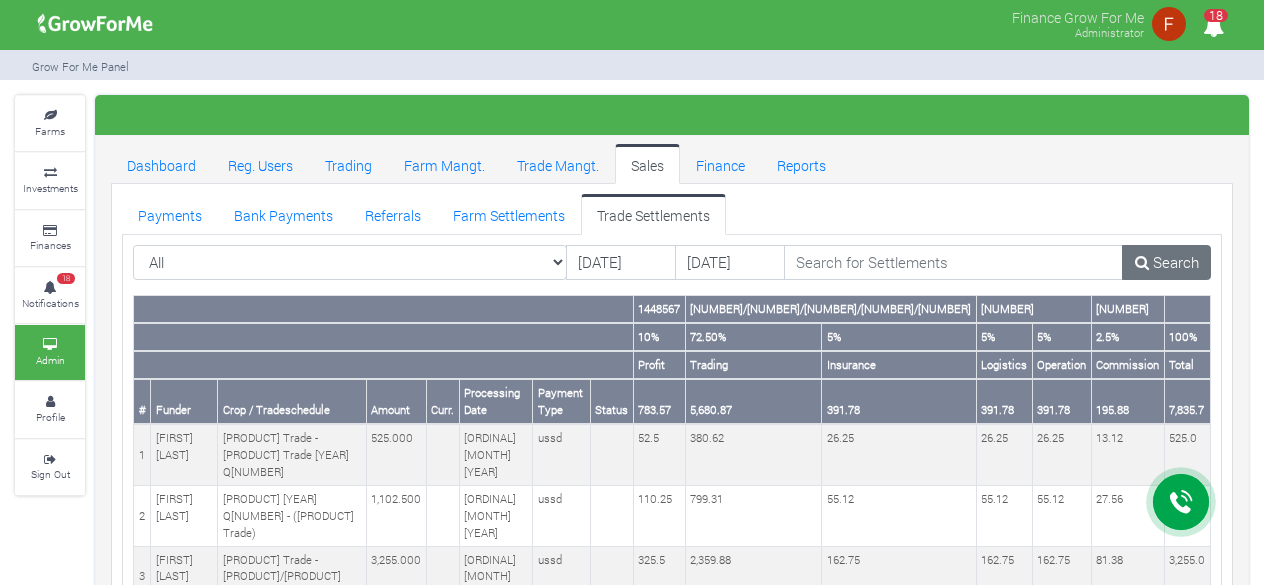 scroll, scrollTop: 0, scrollLeft: 0, axis: both 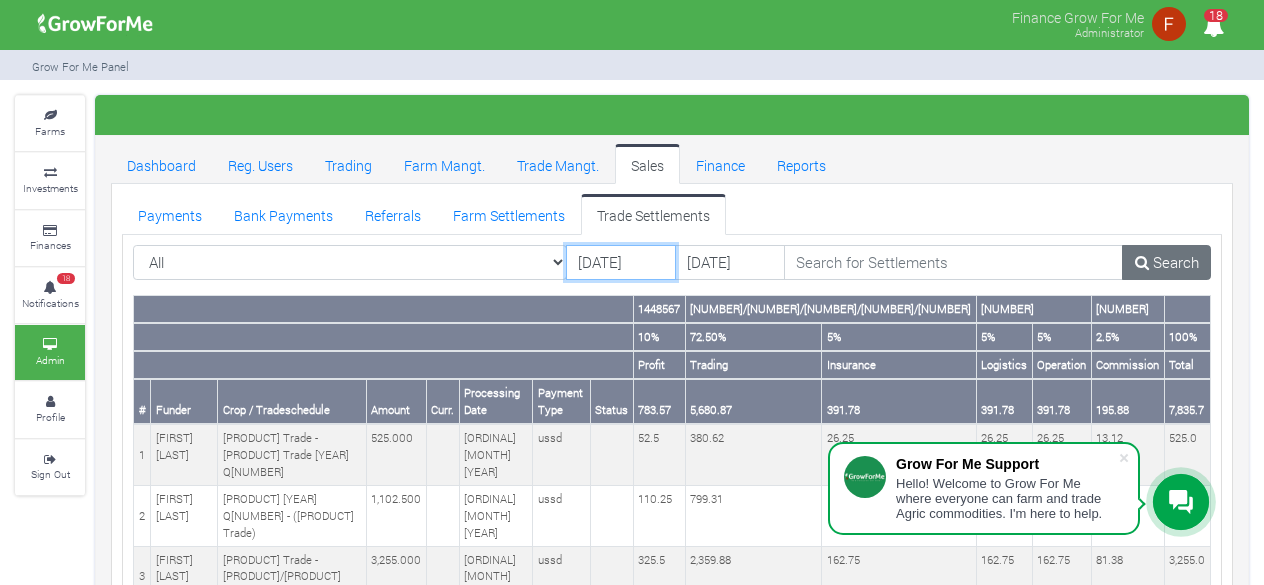 click on "[DATE]" at bounding box center (621, 263) 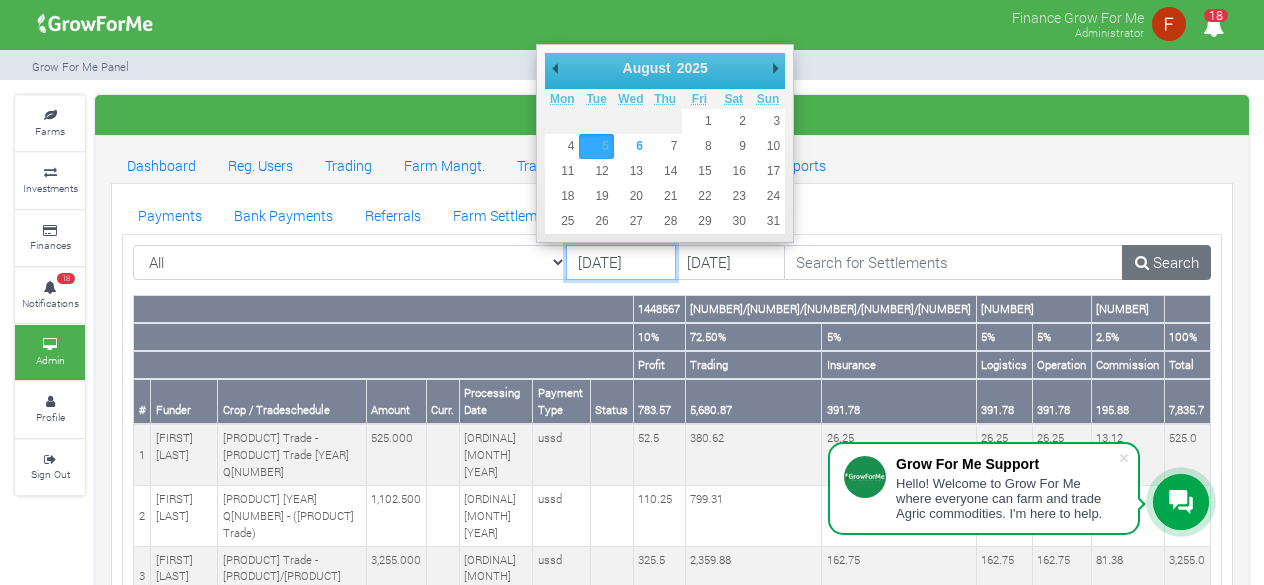 click on "[DATE]" at bounding box center [621, 263] 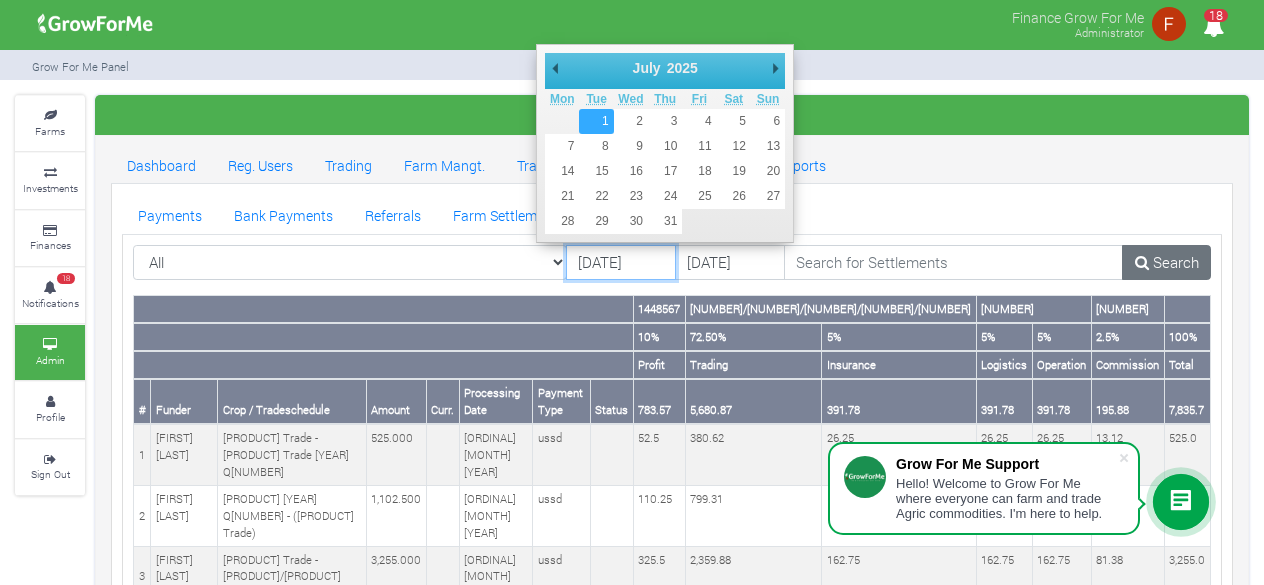 type on "[DATE]" 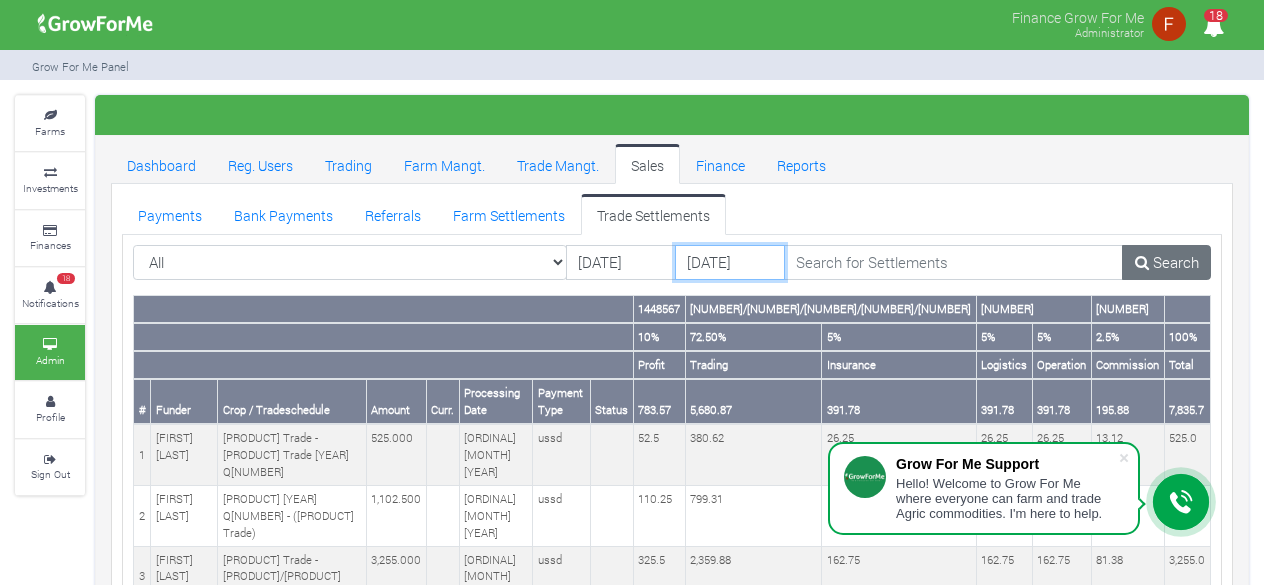 click on "[DATE]" at bounding box center [730, 263] 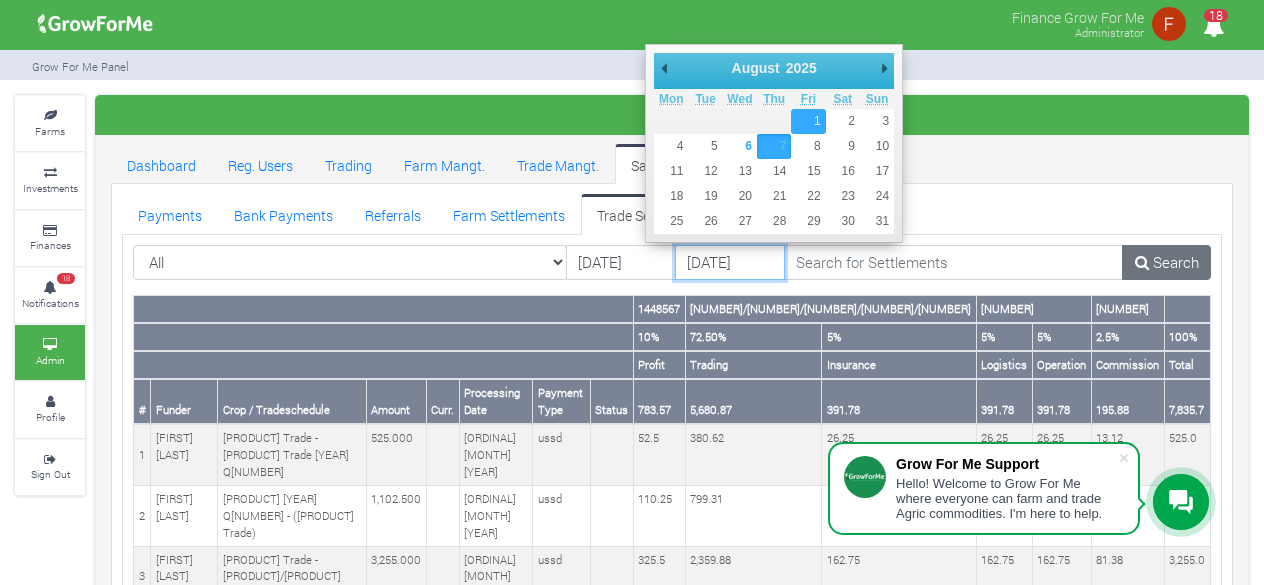 type on "01/08/2025" 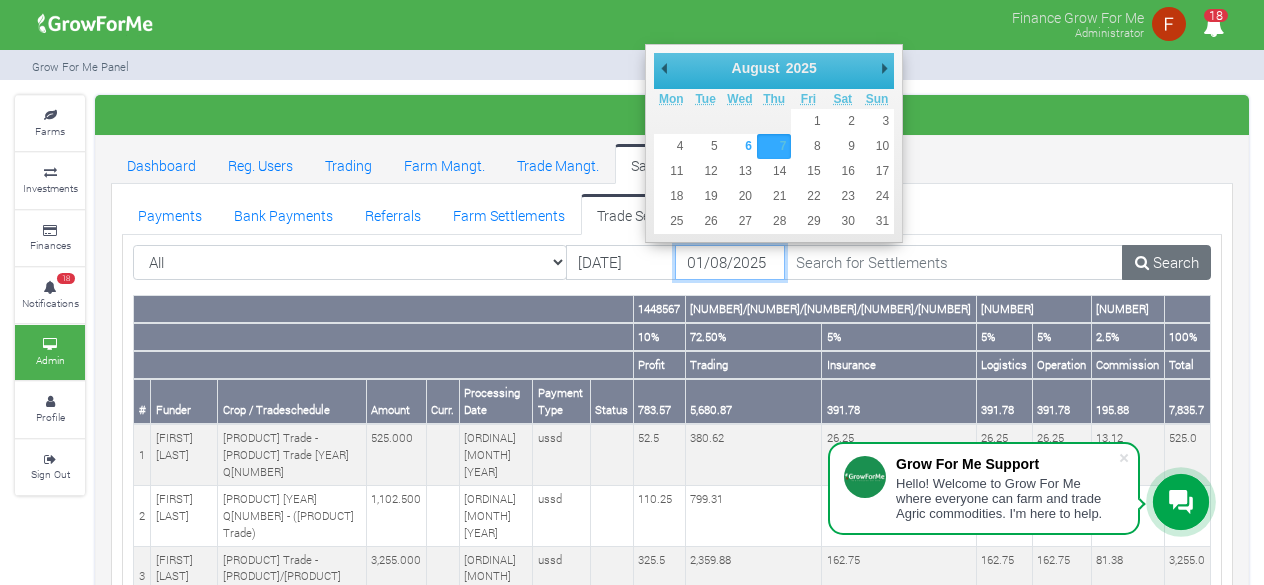 drag, startPoint x: 816, startPoint y: 117, endPoint x: 831, endPoint y: 132, distance: 21.213203 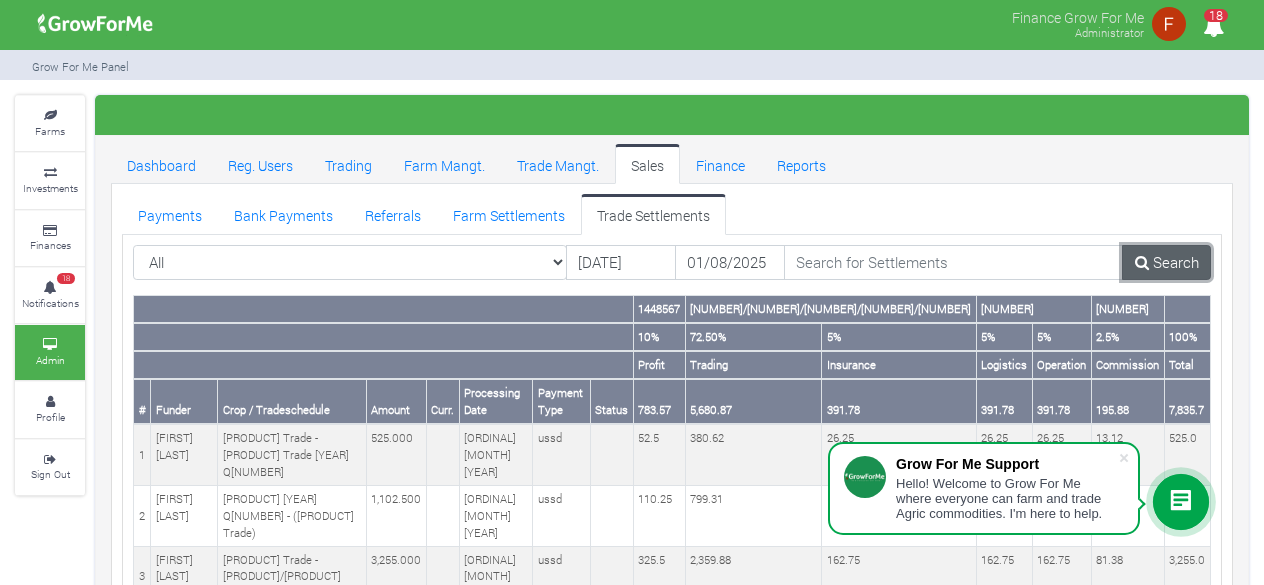 click on "Search" at bounding box center [1166, 263] 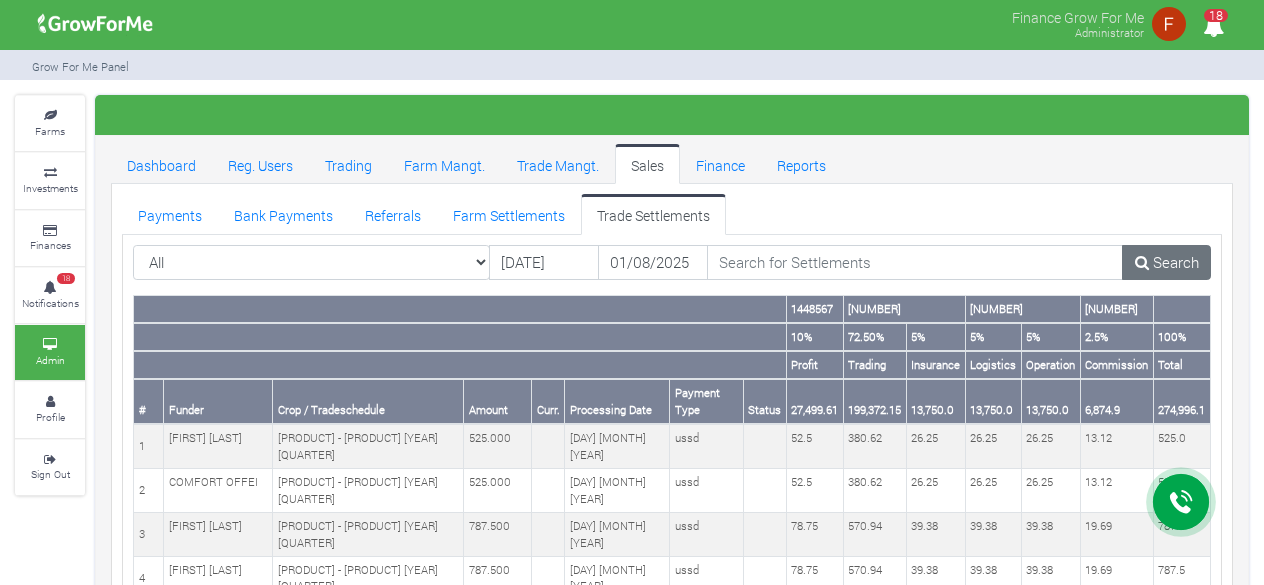 scroll, scrollTop: 0, scrollLeft: 0, axis: both 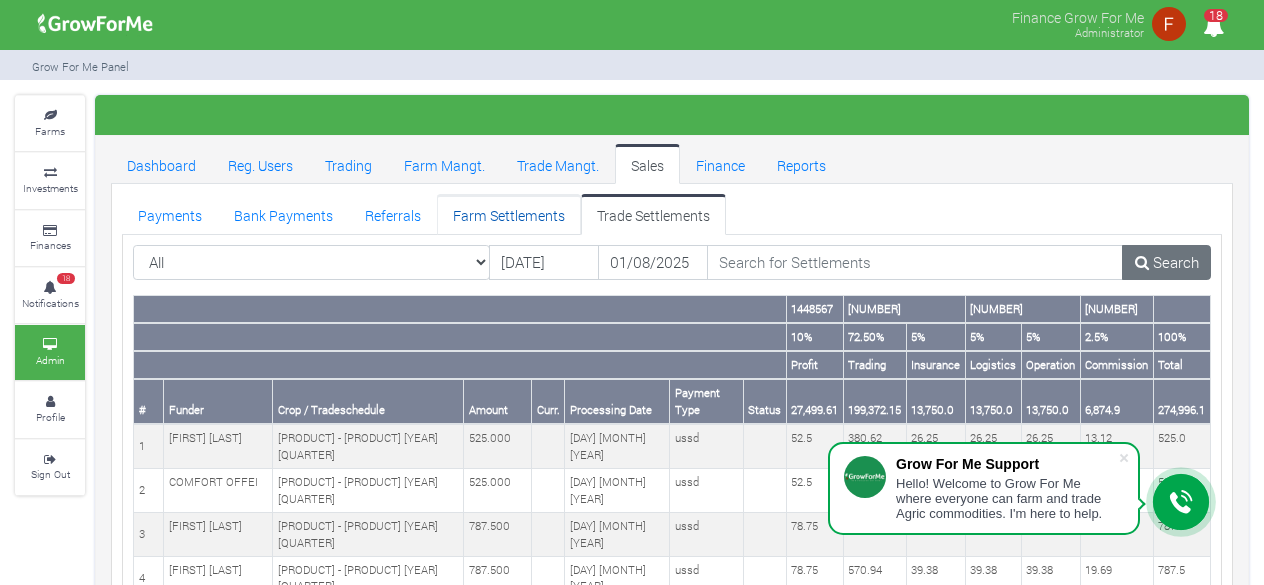 click on "Farm Settlements" at bounding box center [509, 214] 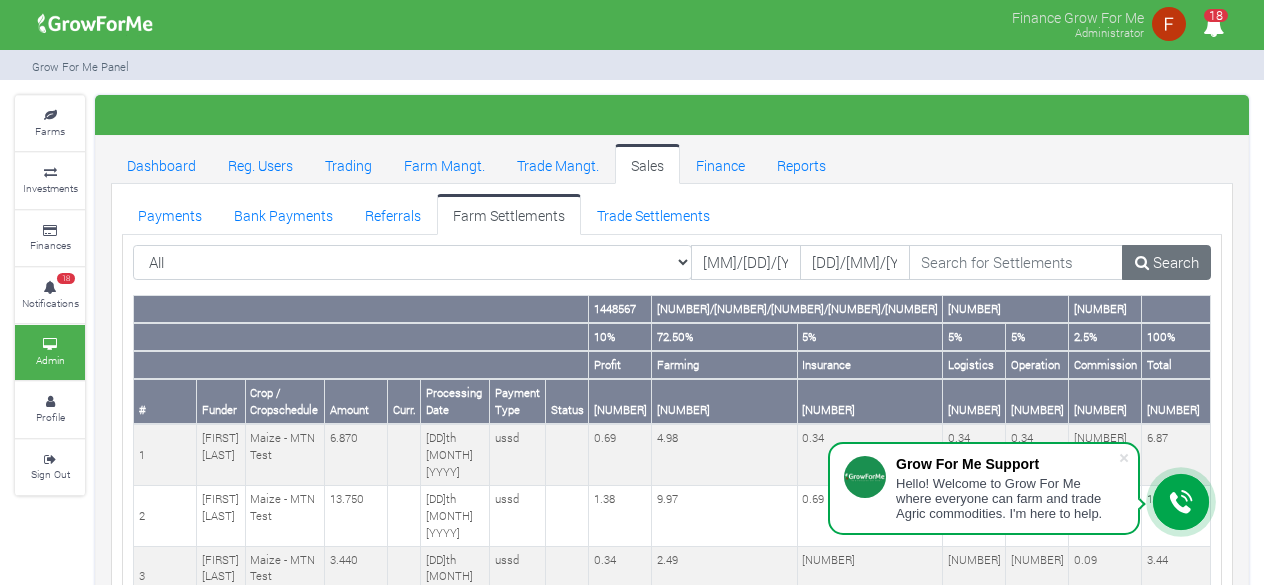scroll, scrollTop: 0, scrollLeft: 0, axis: both 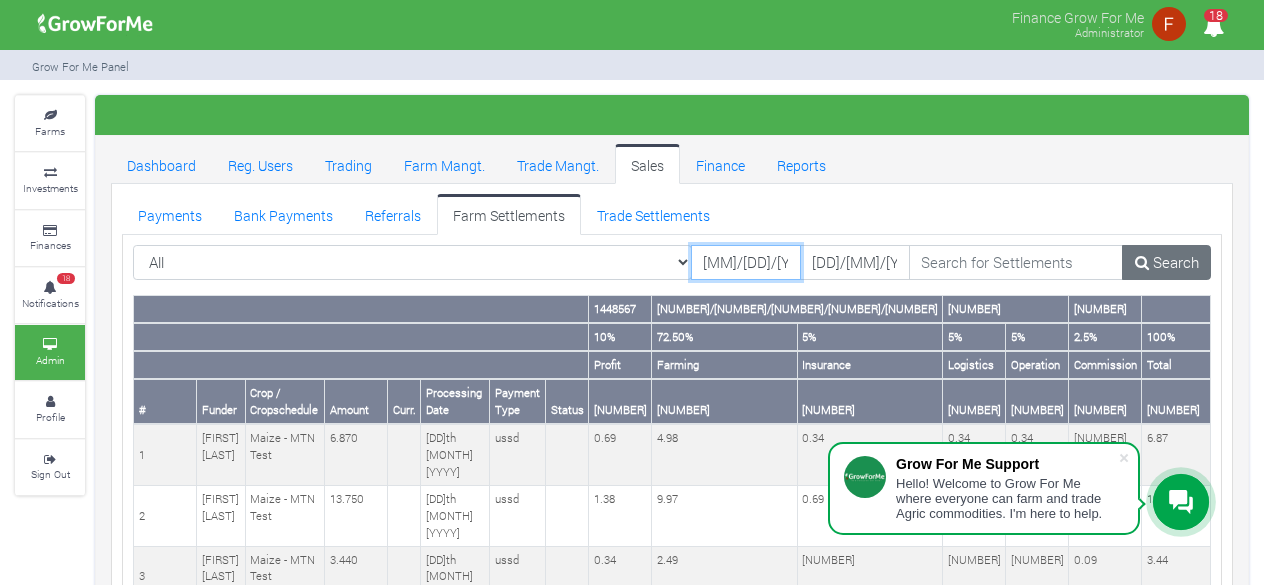 click on "[MM]/[DD]/[YYYY]" at bounding box center (746, 263) 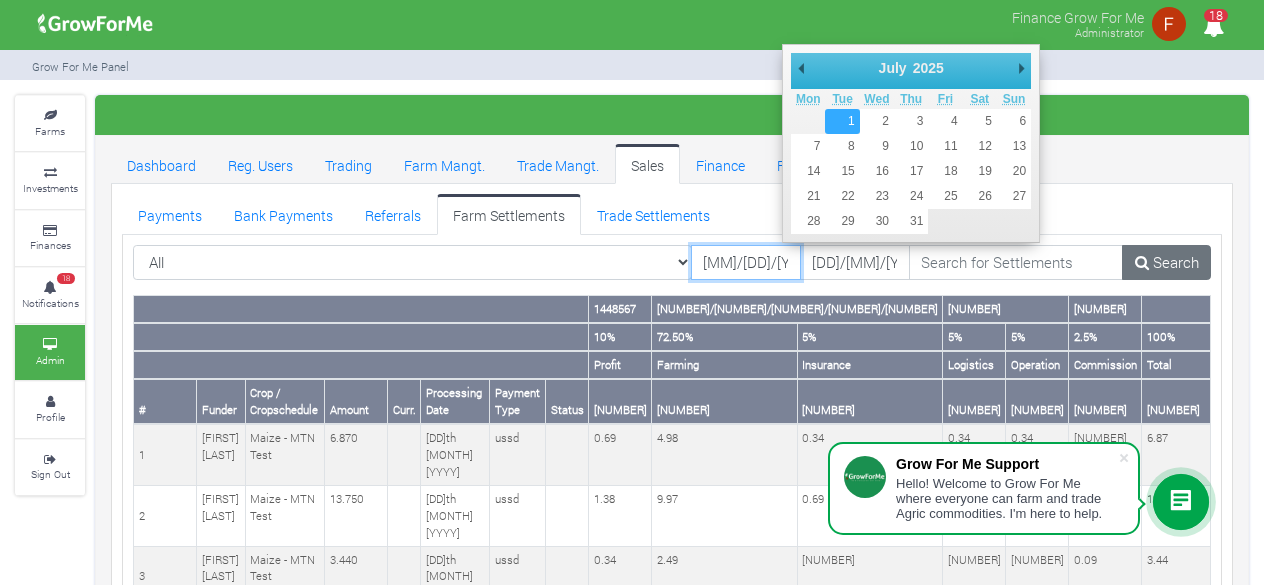 type on "[DD]/[MM]/[YYYY]" 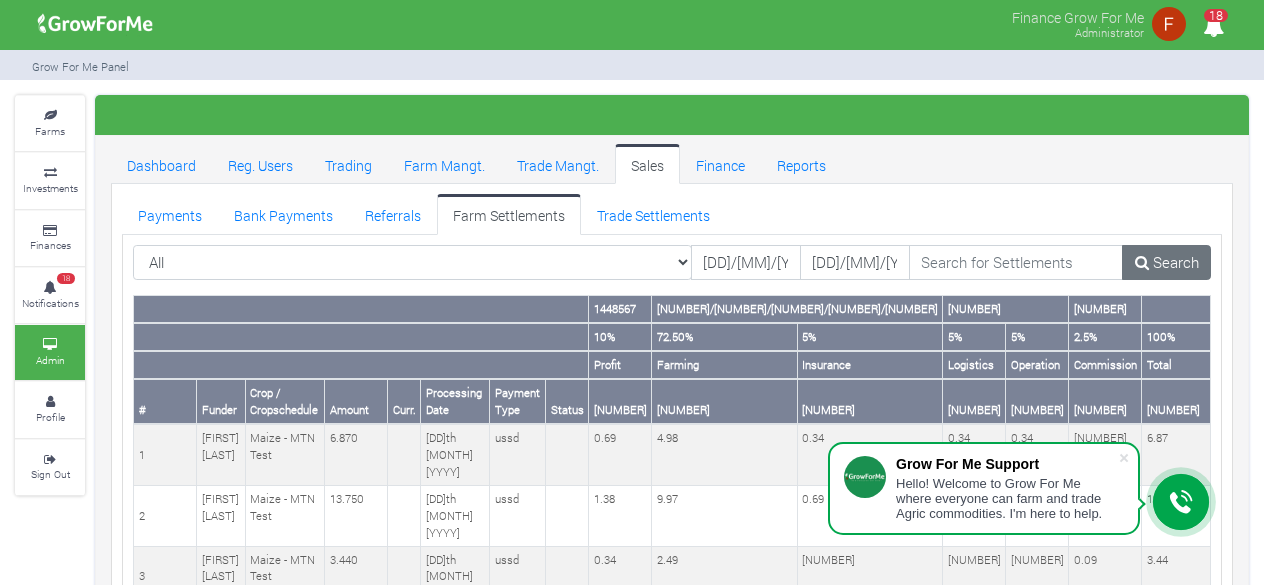 click at bounding box center [672, 115] 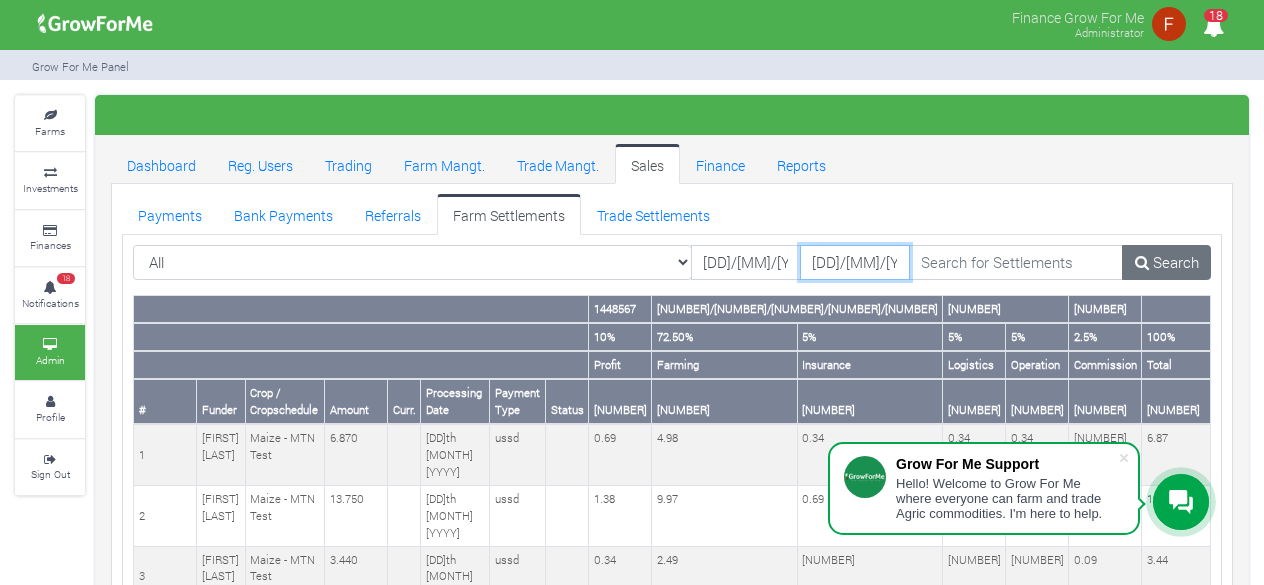 click on "[DD]/[MM]/[YYYY]" at bounding box center [855, 263] 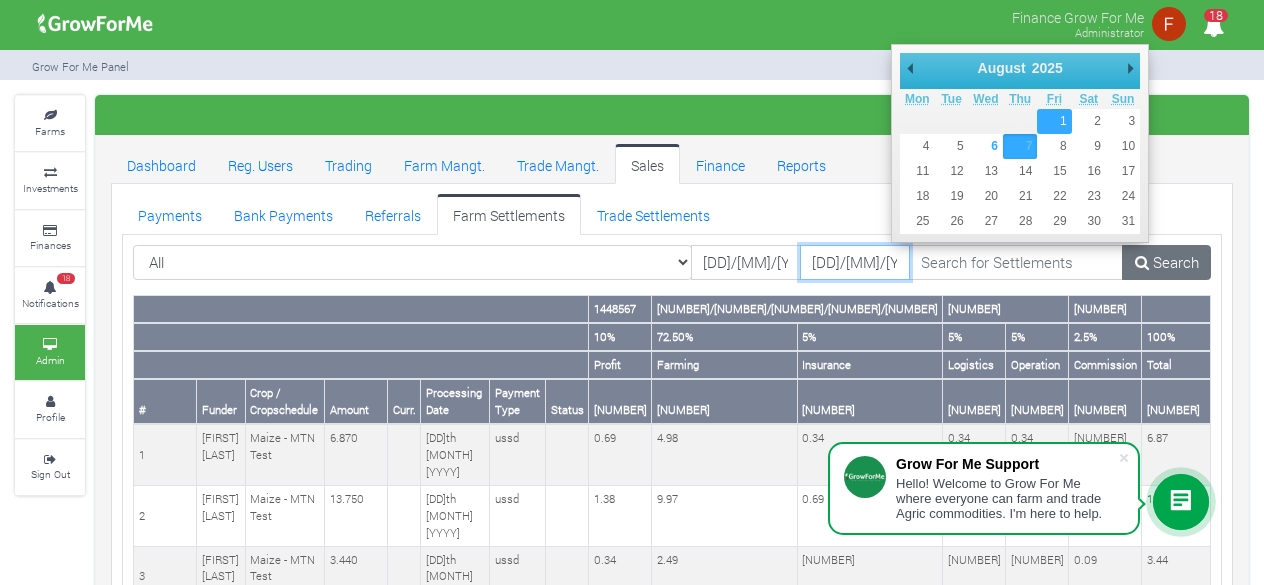 type on "01/08/2025" 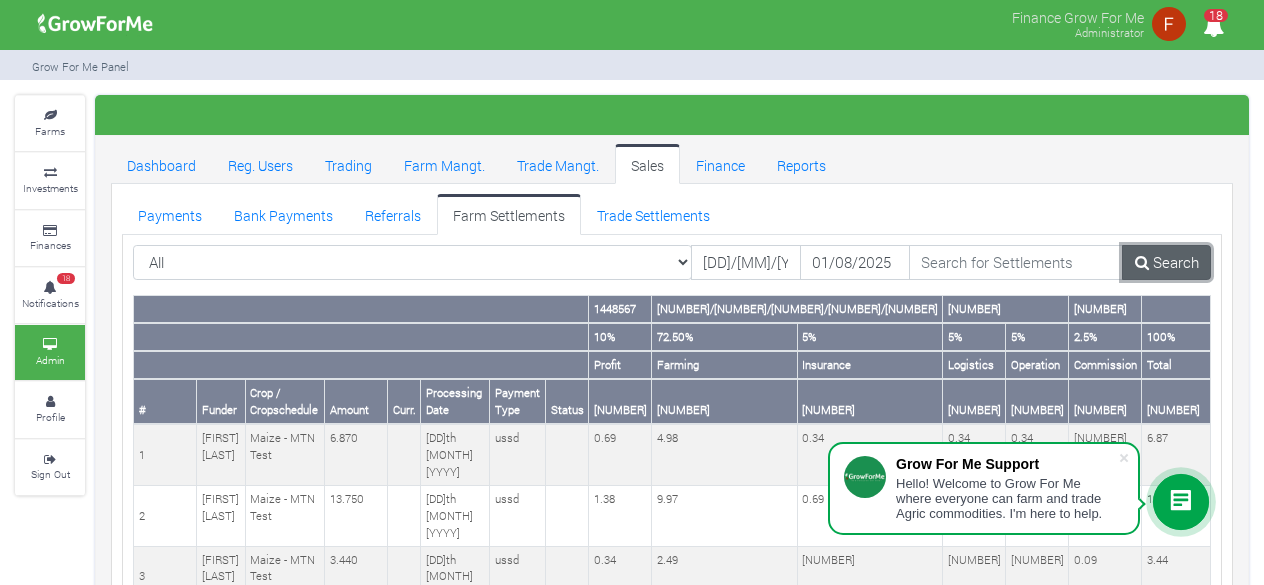 click on "Search" at bounding box center [1166, 263] 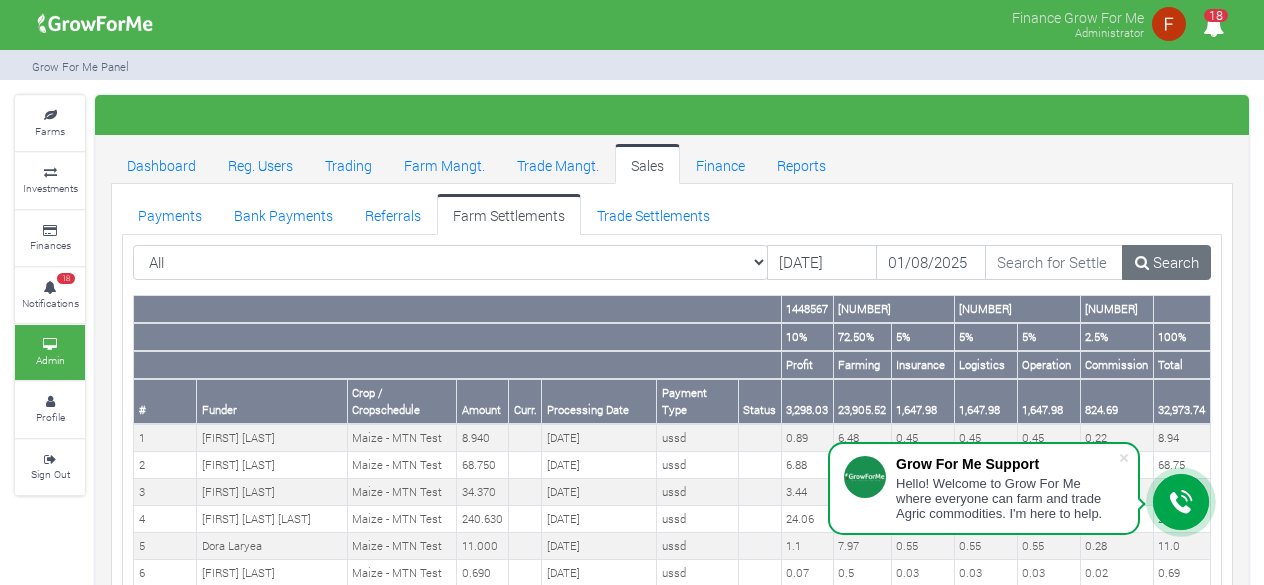 scroll, scrollTop: 0, scrollLeft: 0, axis: both 